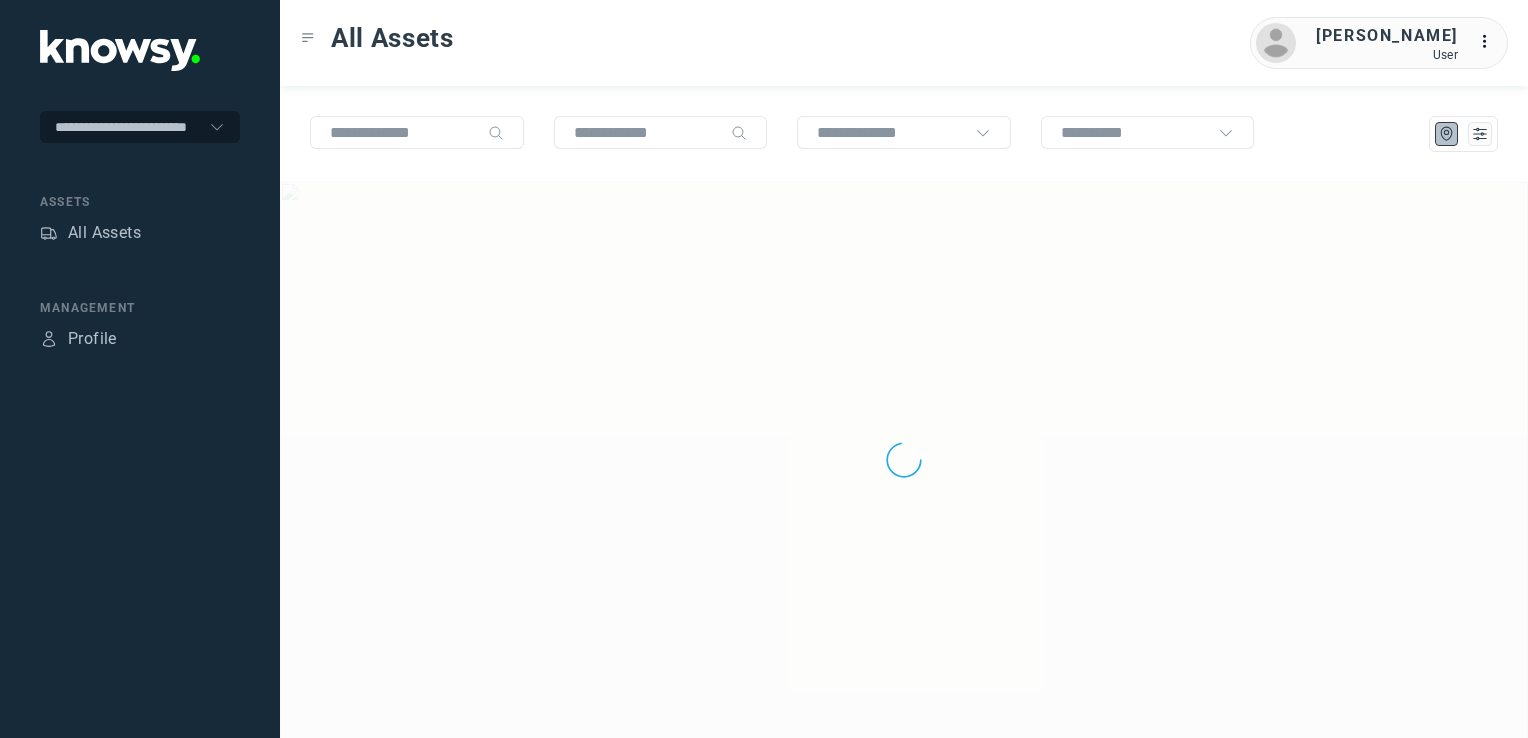 scroll, scrollTop: 0, scrollLeft: 0, axis: both 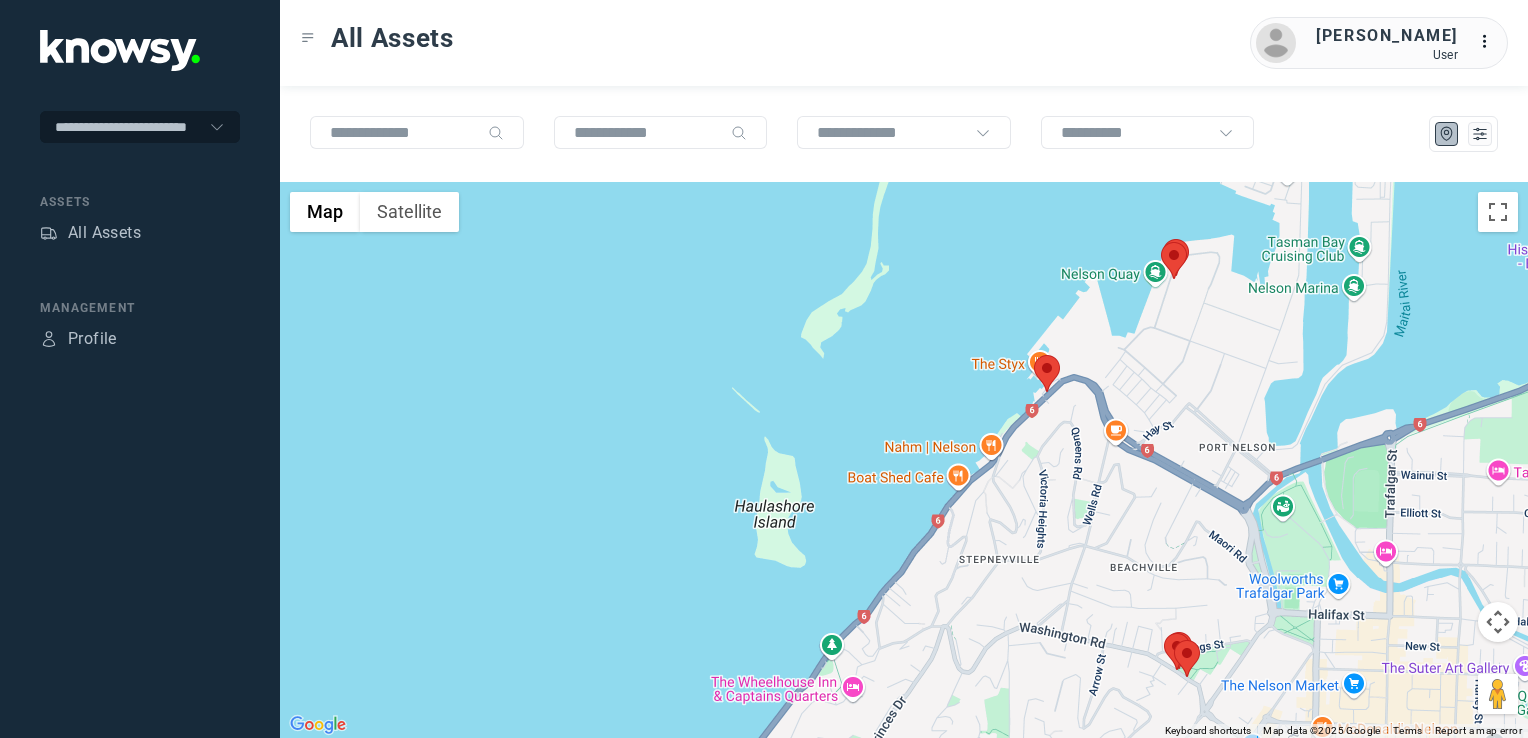 click 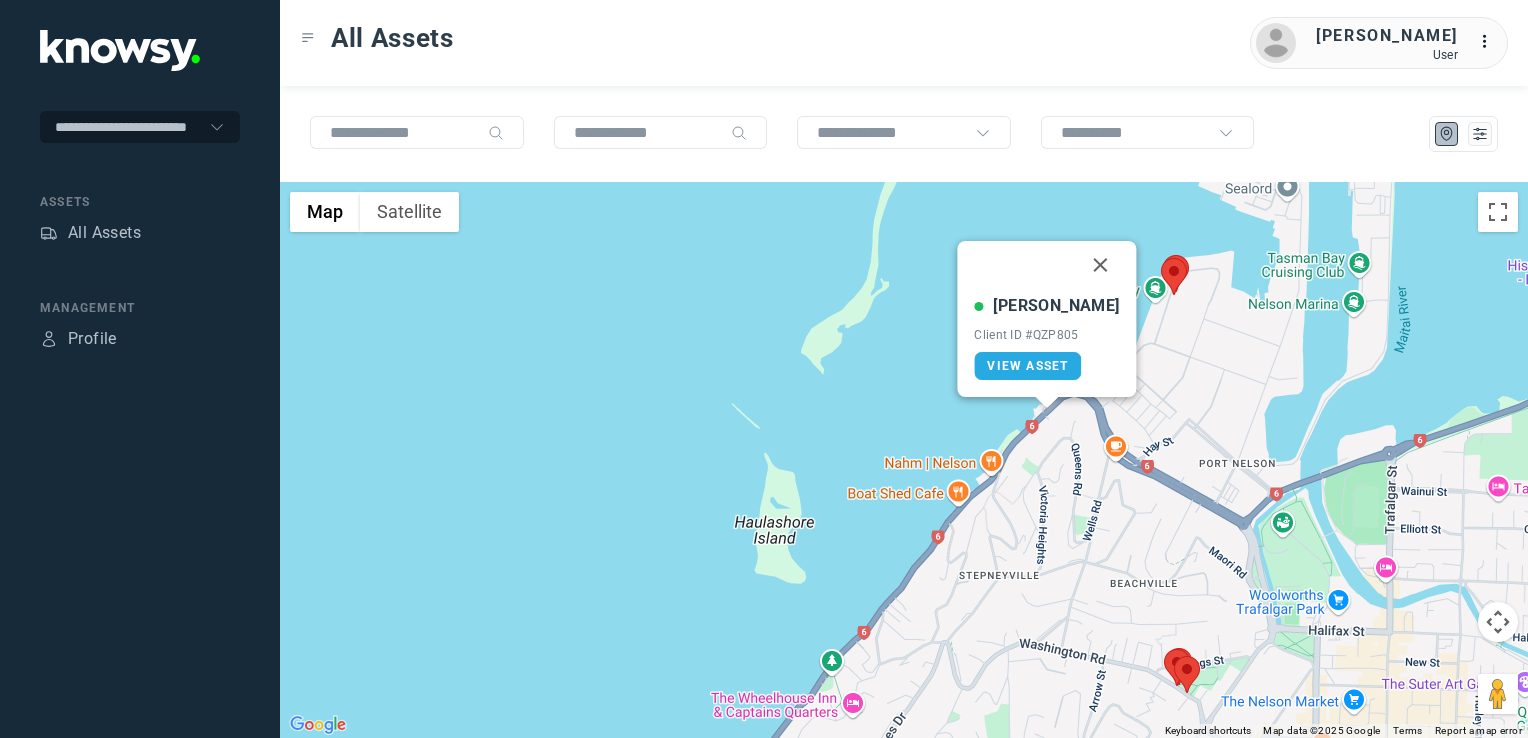 drag, startPoint x: 1076, startPoint y: 266, endPoint x: 1079, endPoint y: 306, distance: 40.112343 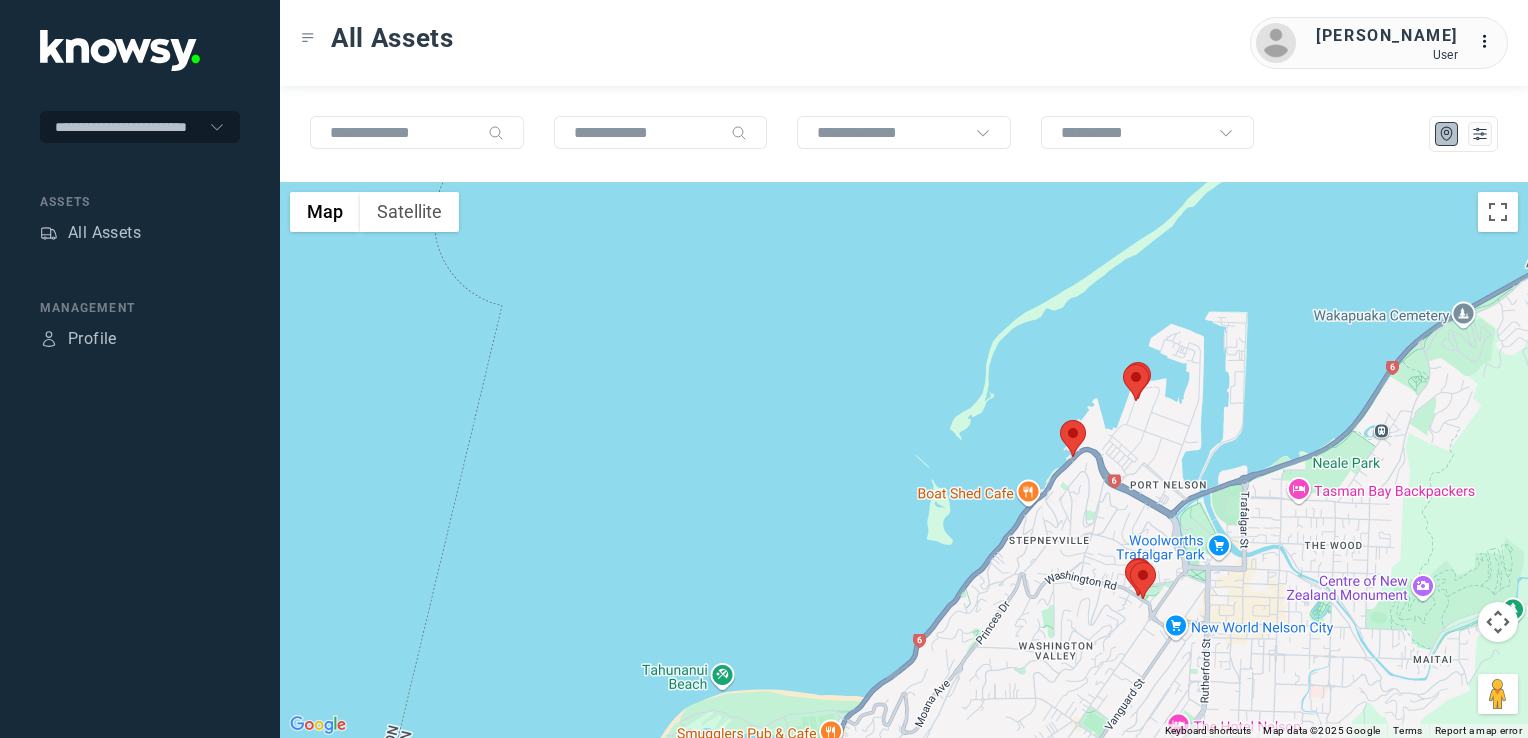 click on "To navigate, press the arrow keys." 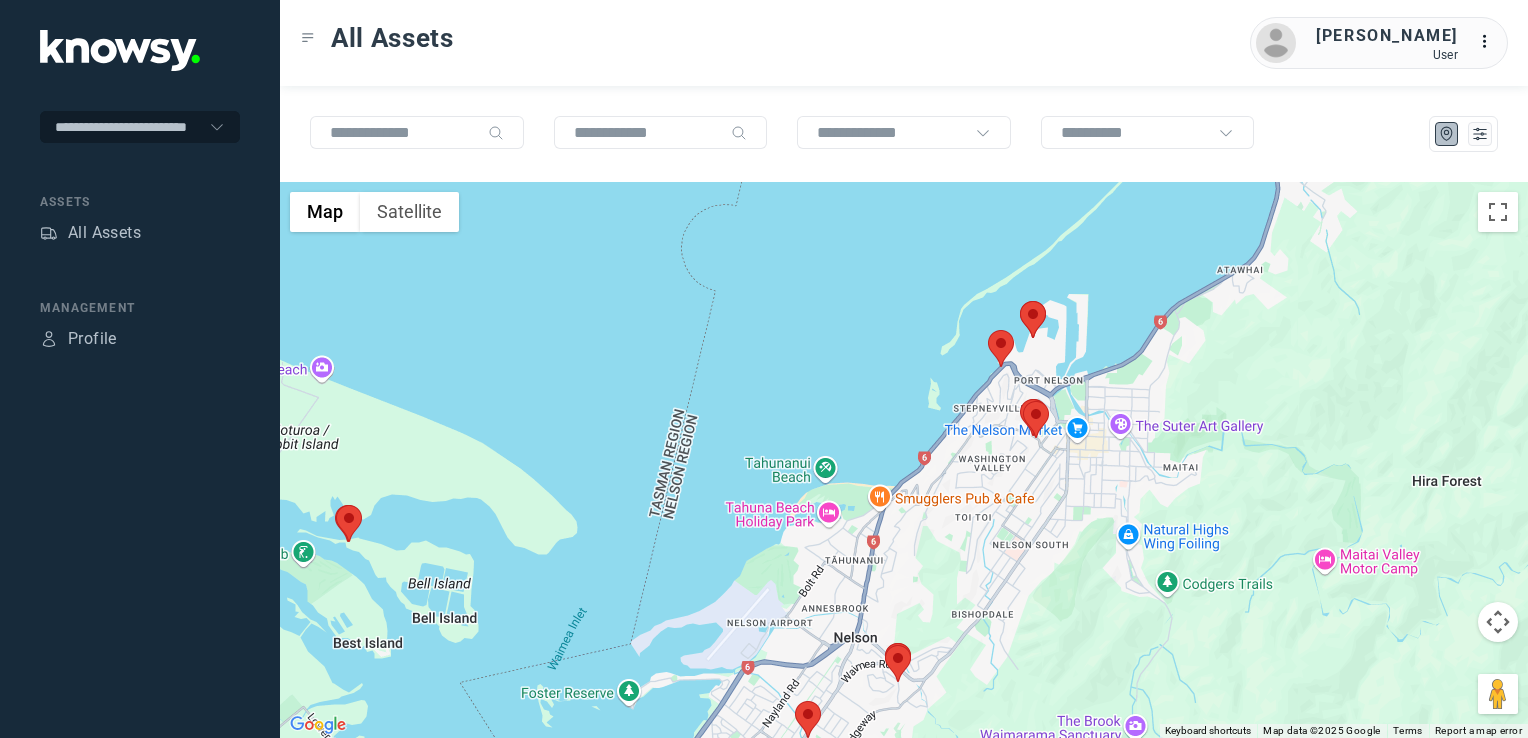drag, startPoint x: 1000, startPoint y: 480, endPoint x: 1012, endPoint y: 445, distance: 37 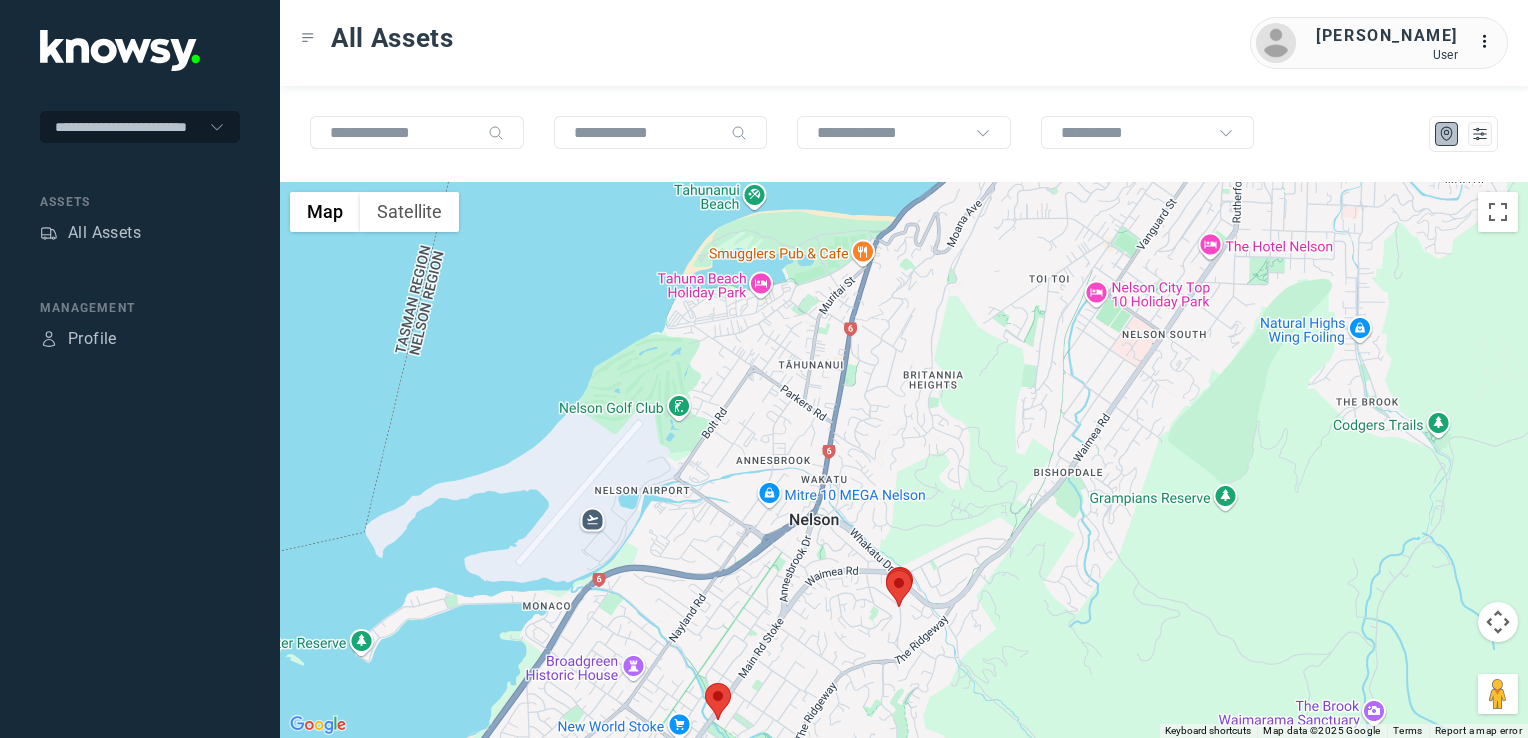drag, startPoint x: 827, startPoint y: 656, endPoint x: 835, endPoint y: 601, distance: 55.578773 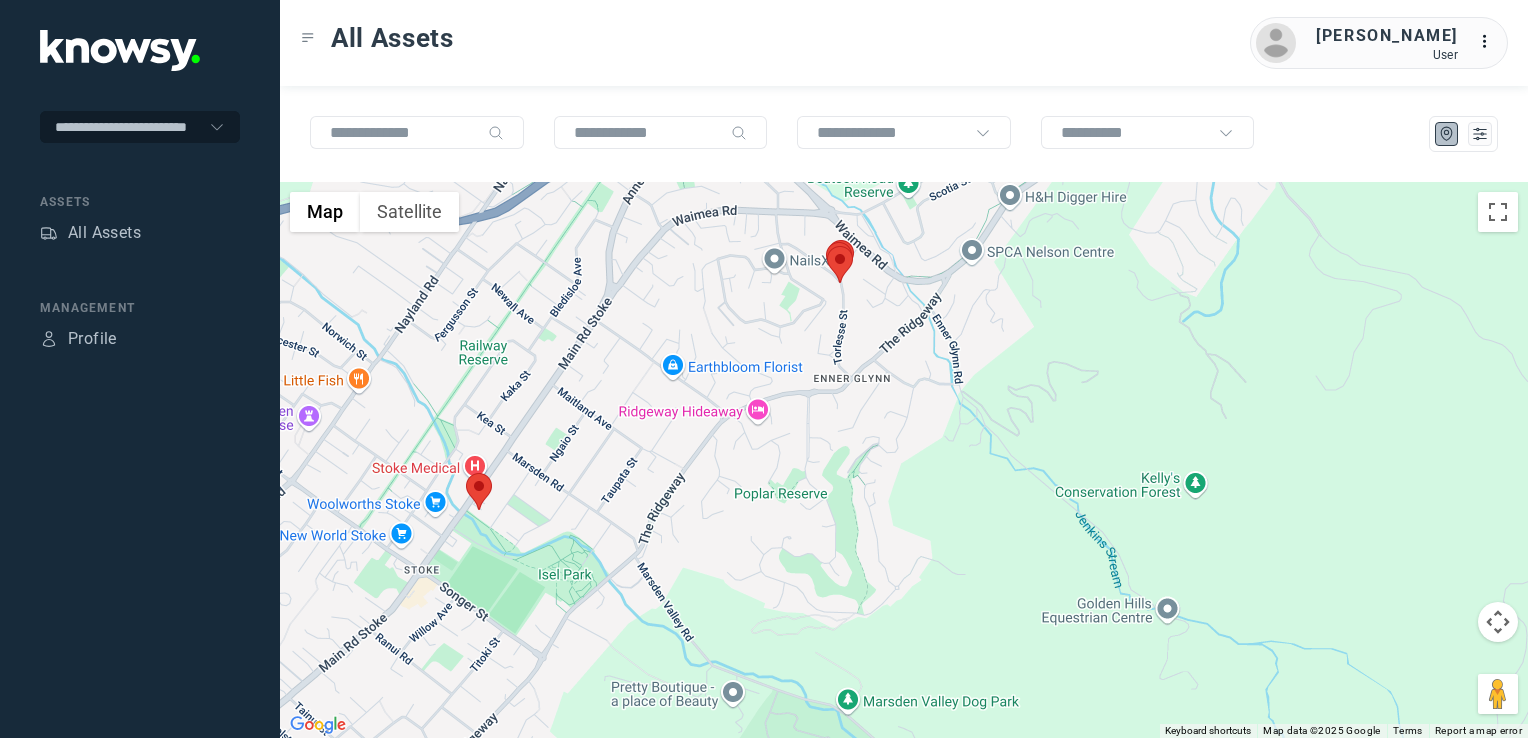 drag, startPoint x: 555, startPoint y: 586, endPoint x: 656, endPoint y: 550, distance: 107.22407 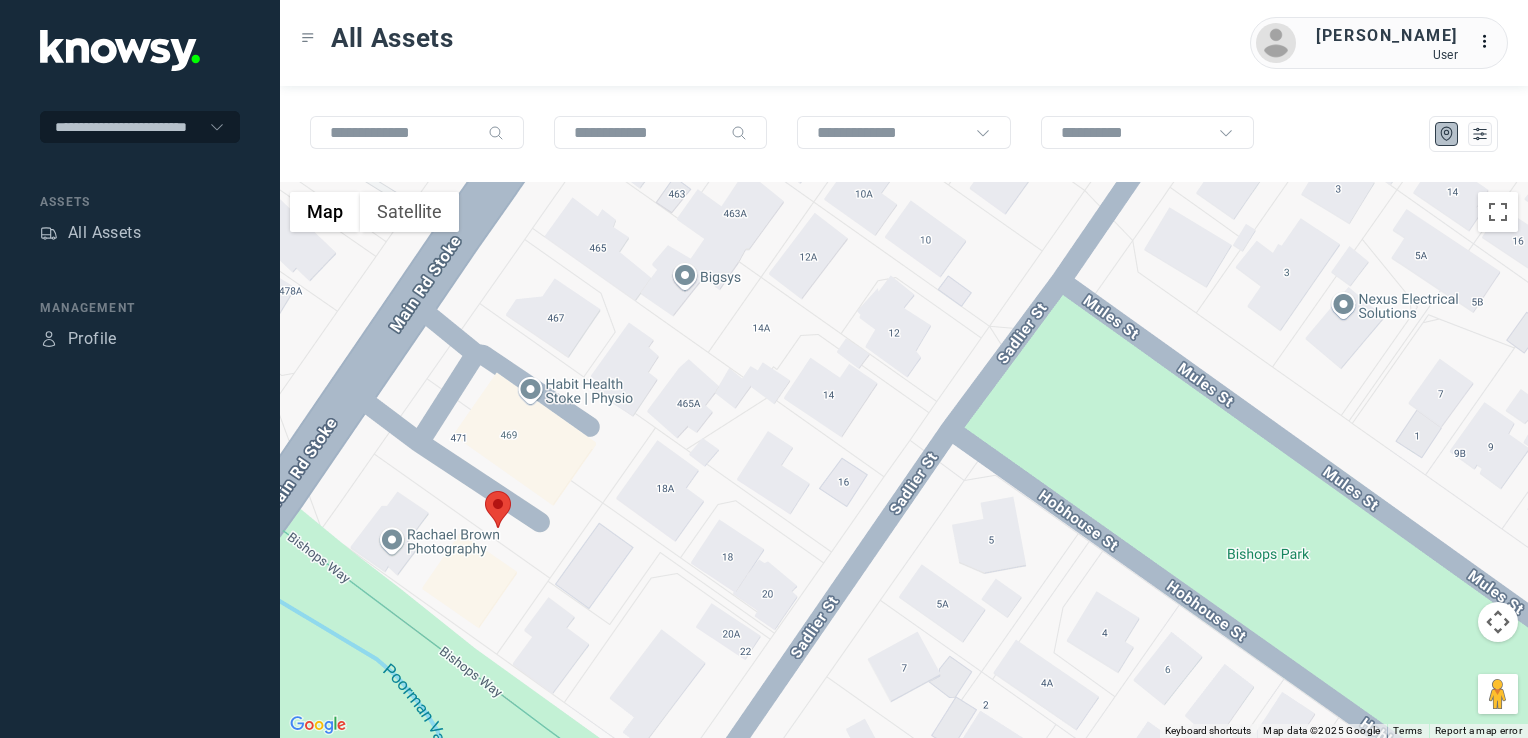click 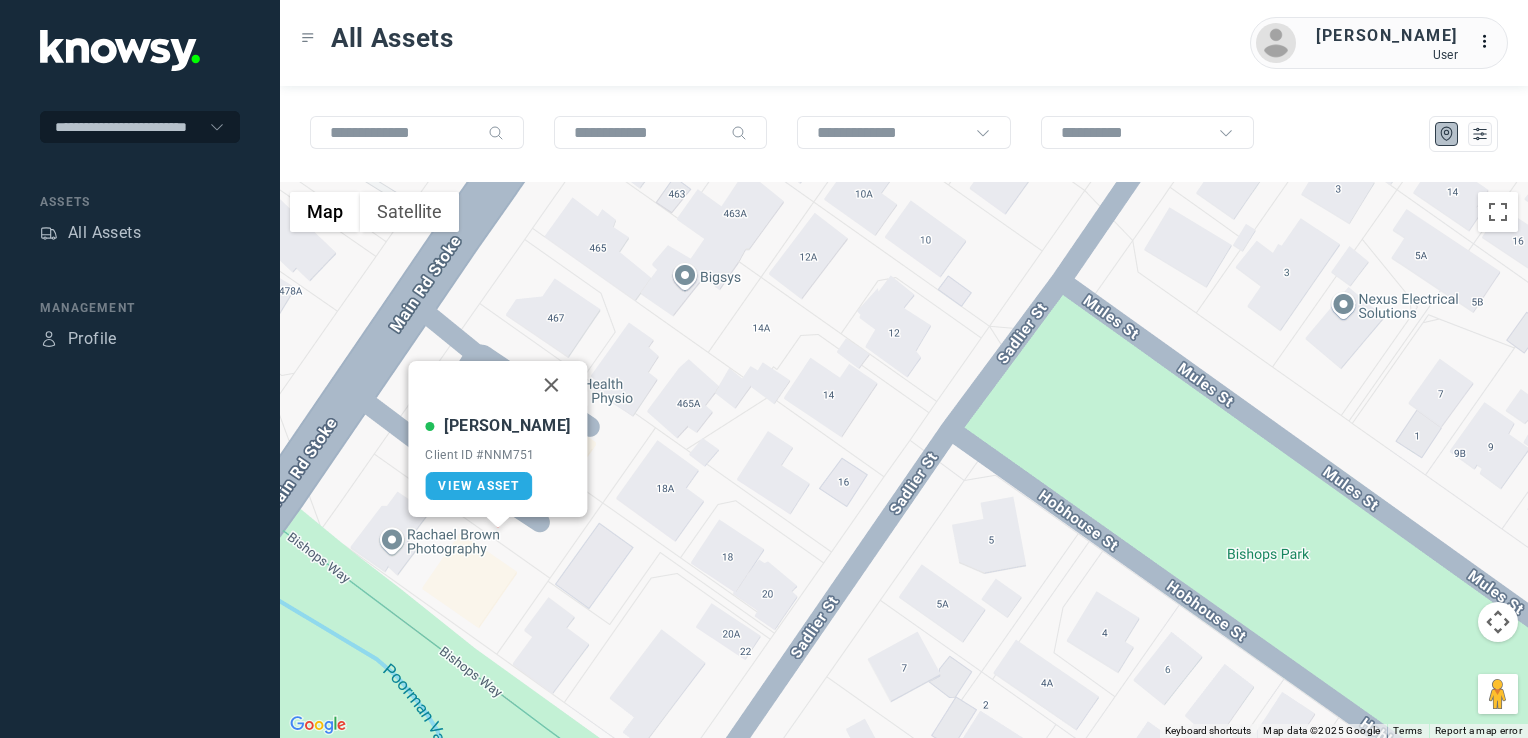 click 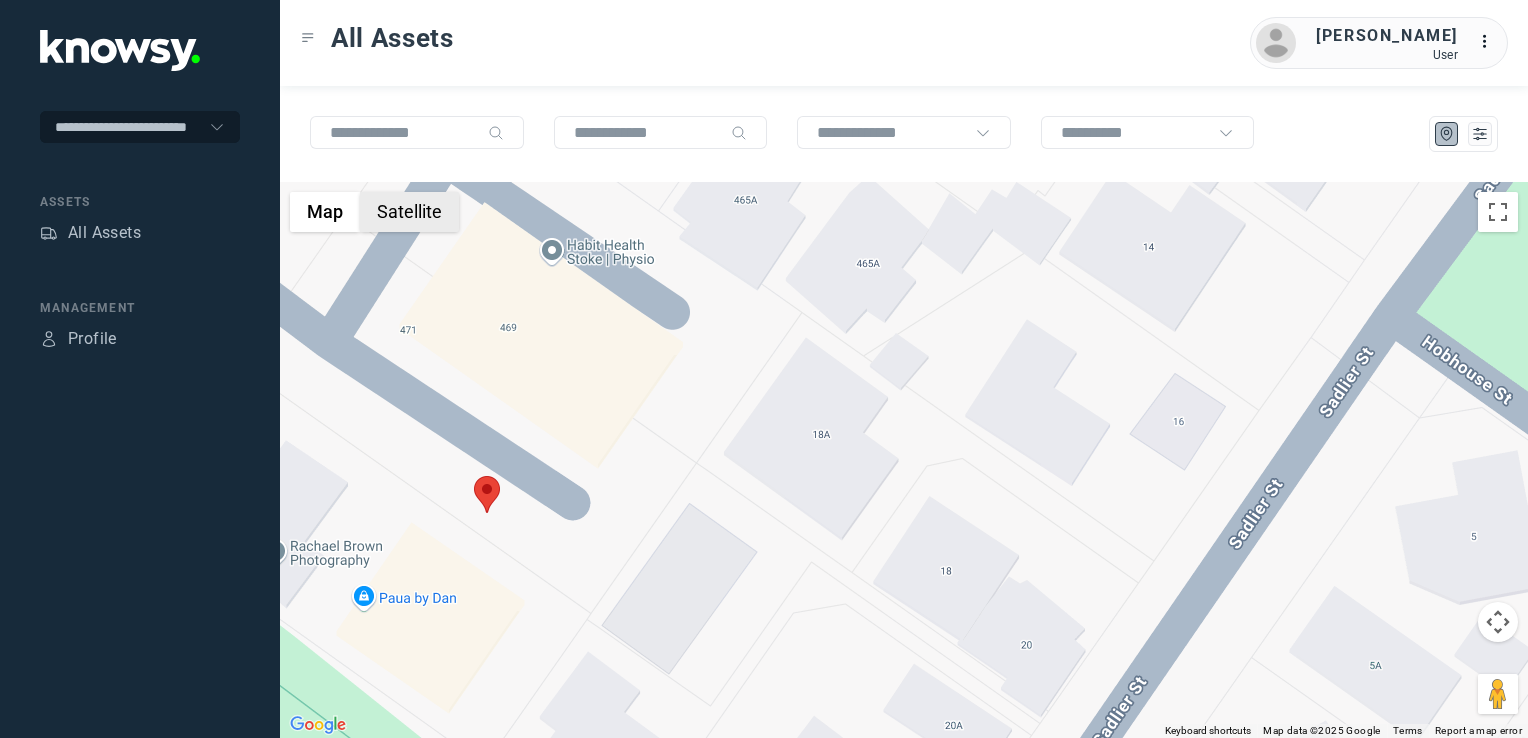 drag, startPoint x: 409, startPoint y: 208, endPoint x: 442, endPoint y: 269, distance: 69.354164 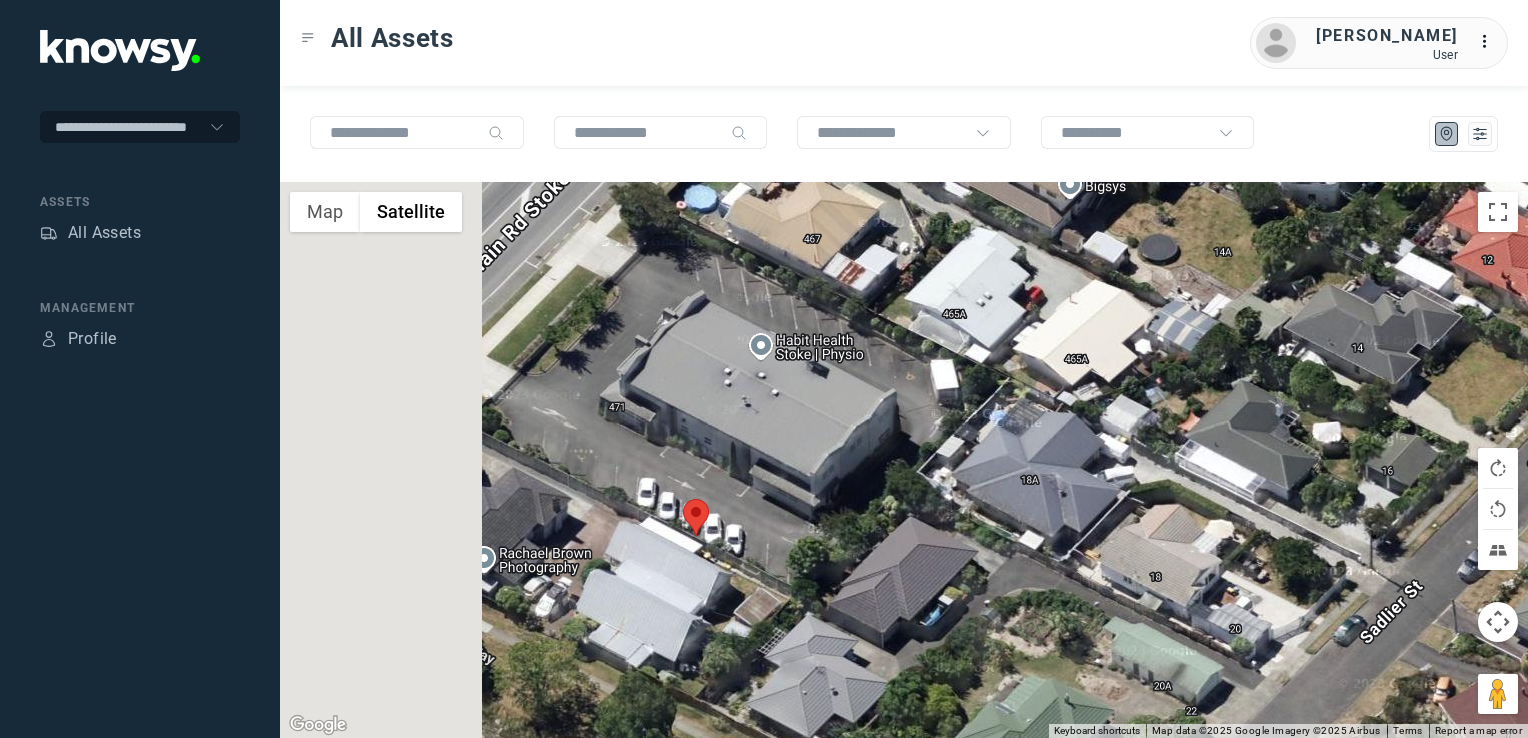 drag, startPoint x: 600, startPoint y: 578, endPoint x: 844, endPoint y: 622, distance: 247.93547 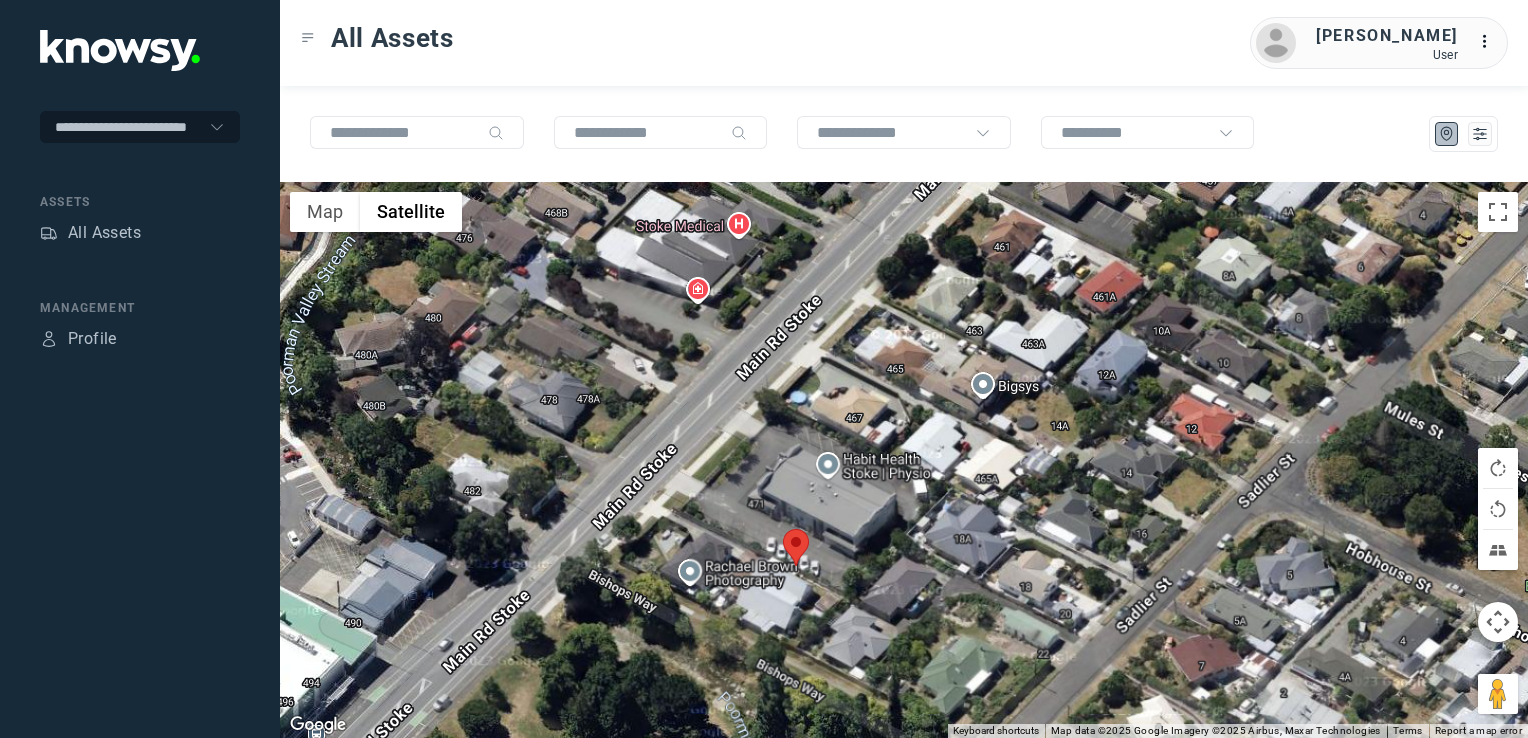 drag, startPoint x: 832, startPoint y: 651, endPoint x: 963, endPoint y: 568, distance: 155.08063 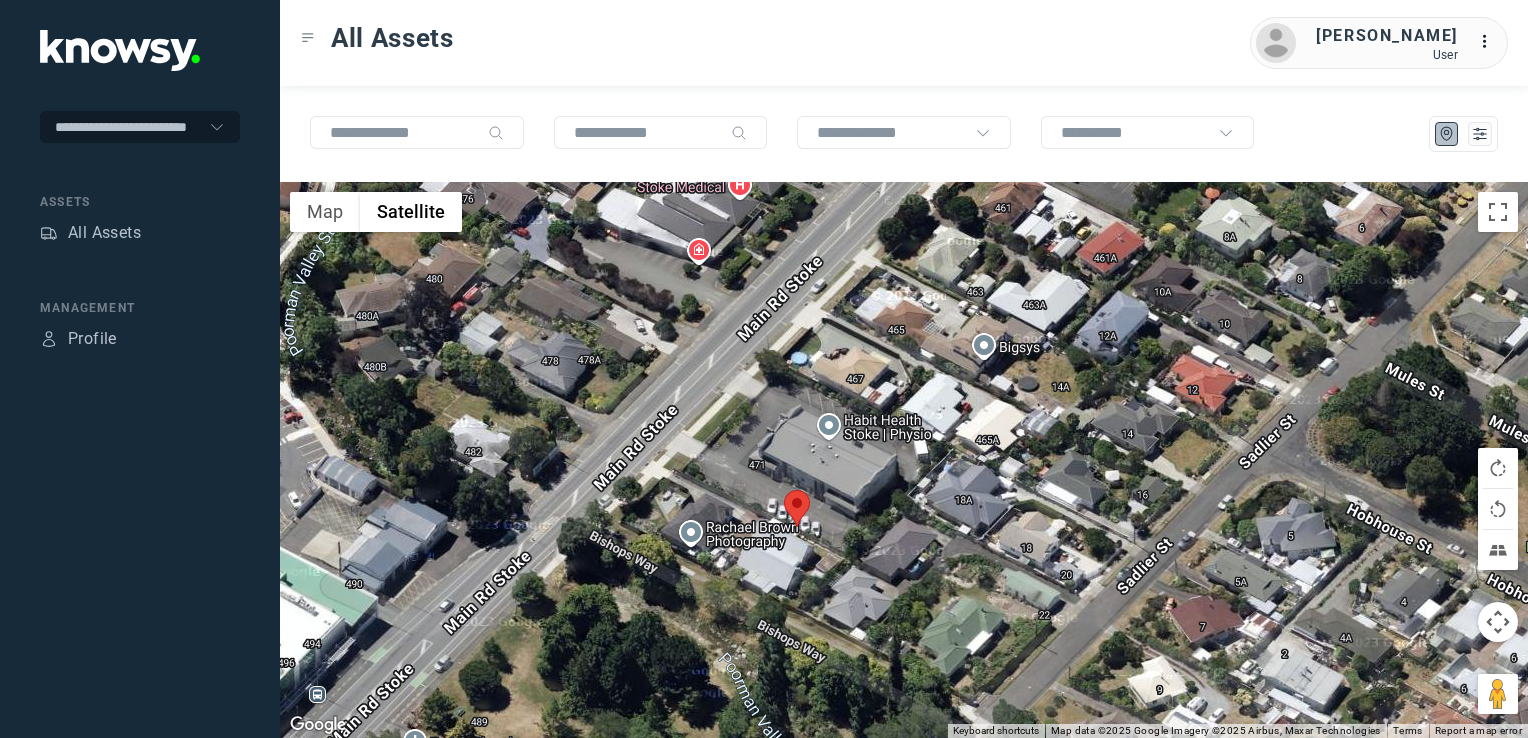 drag, startPoint x: 950, startPoint y: 578, endPoint x: 758, endPoint y: 646, distance: 203.68604 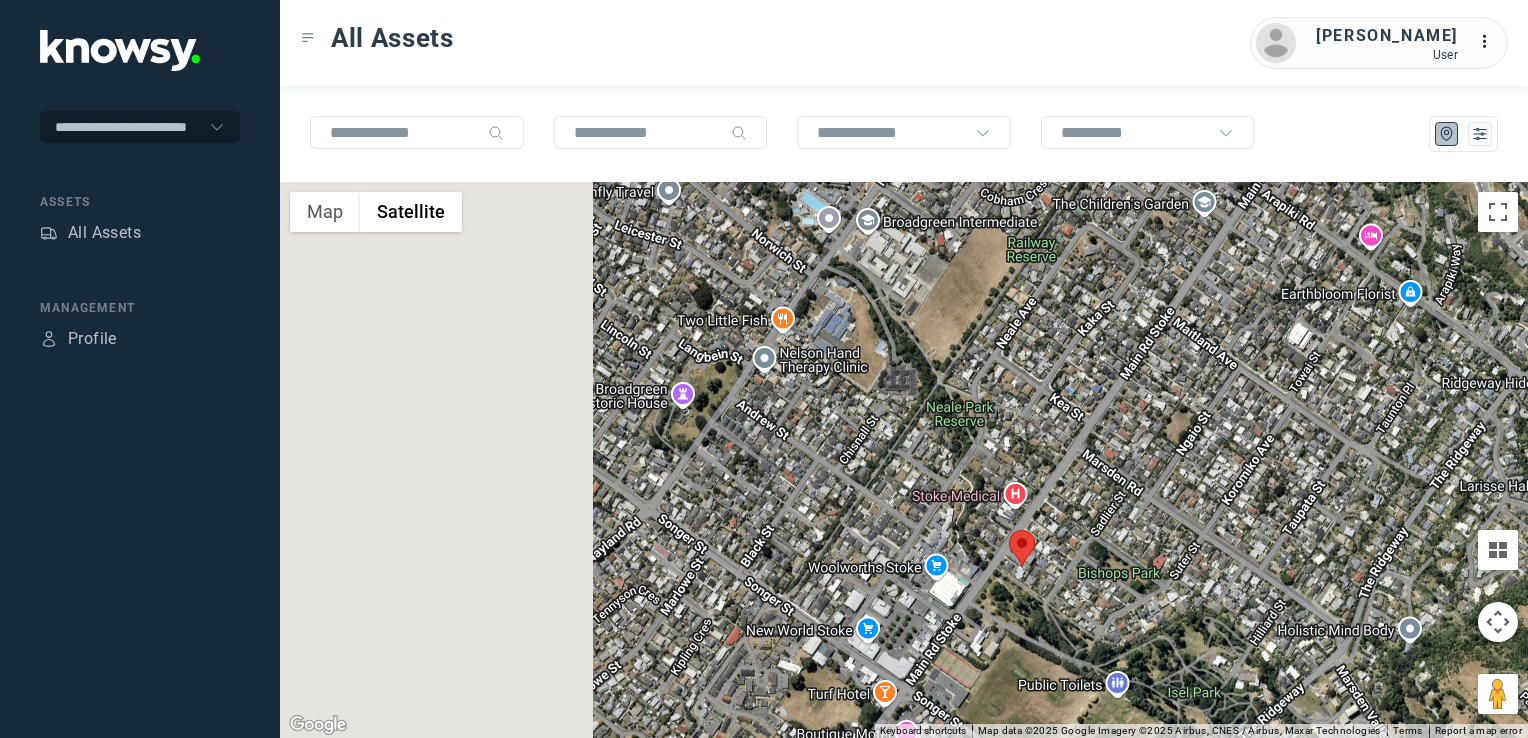 drag, startPoint x: 826, startPoint y: 507, endPoint x: 1156, endPoint y: 595, distance: 341.53183 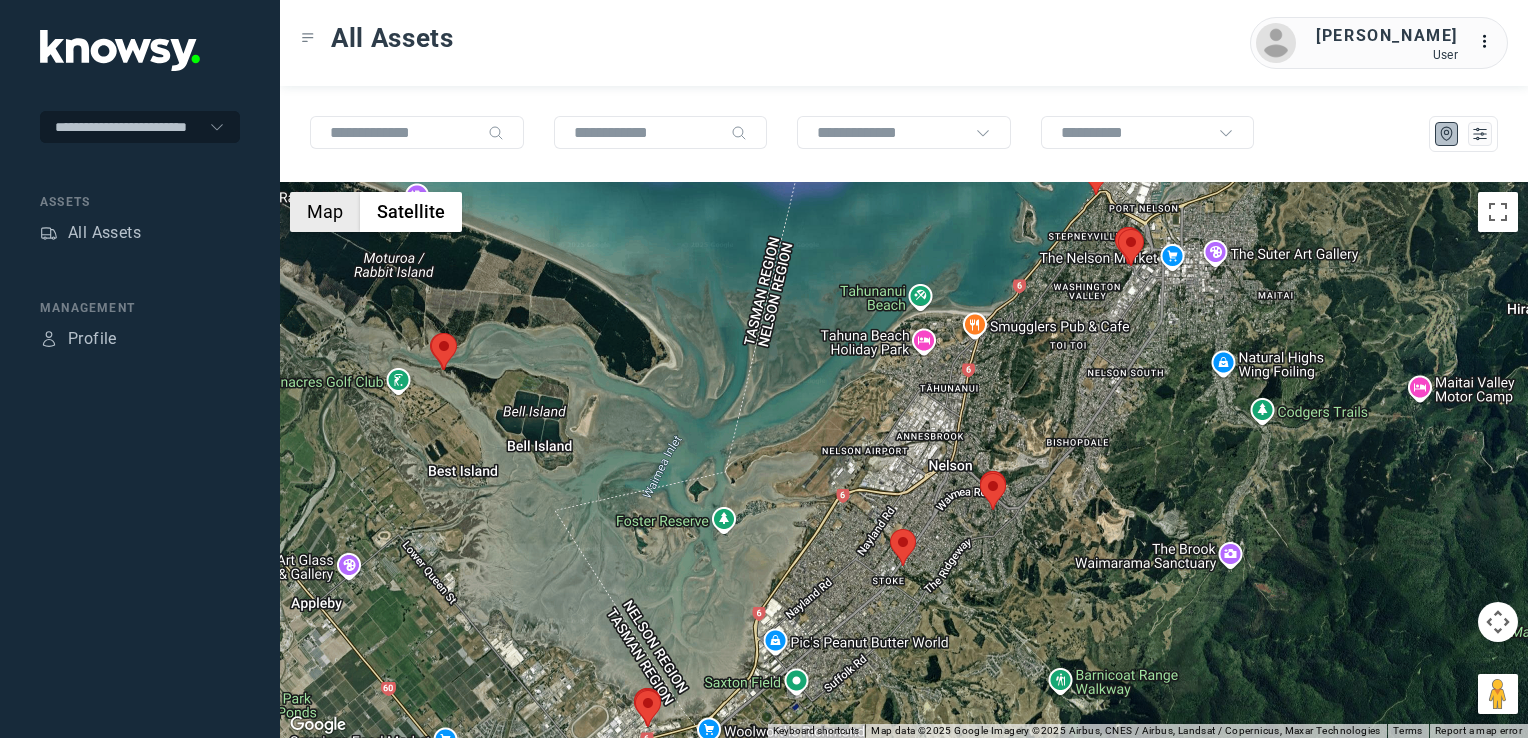 click on "Map" 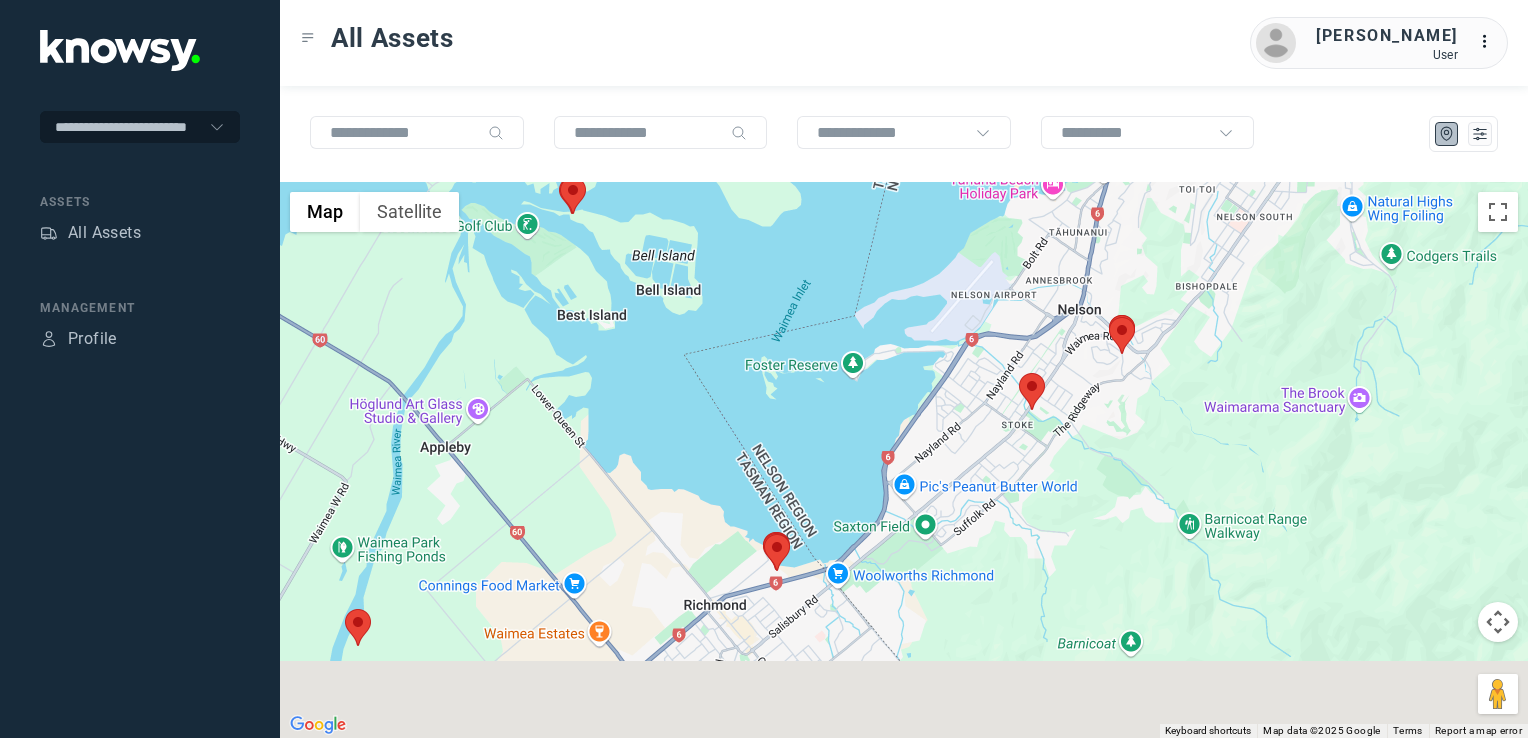 drag, startPoint x: 1072, startPoint y: 436, endPoint x: 1299, endPoint y: 185, distance: 338.42282 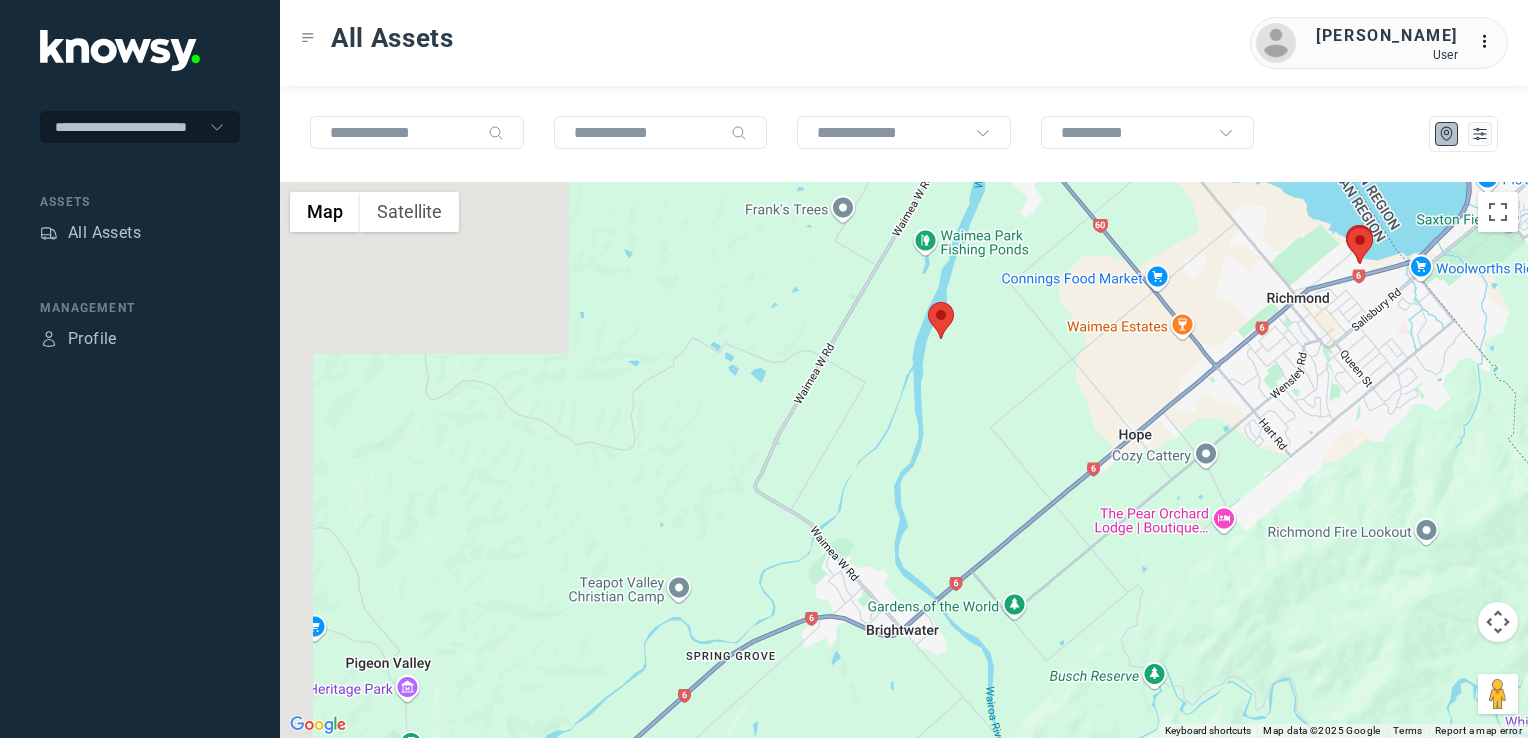 drag, startPoint x: 908, startPoint y: 455, endPoint x: 1065, endPoint y: 648, distance: 248.79309 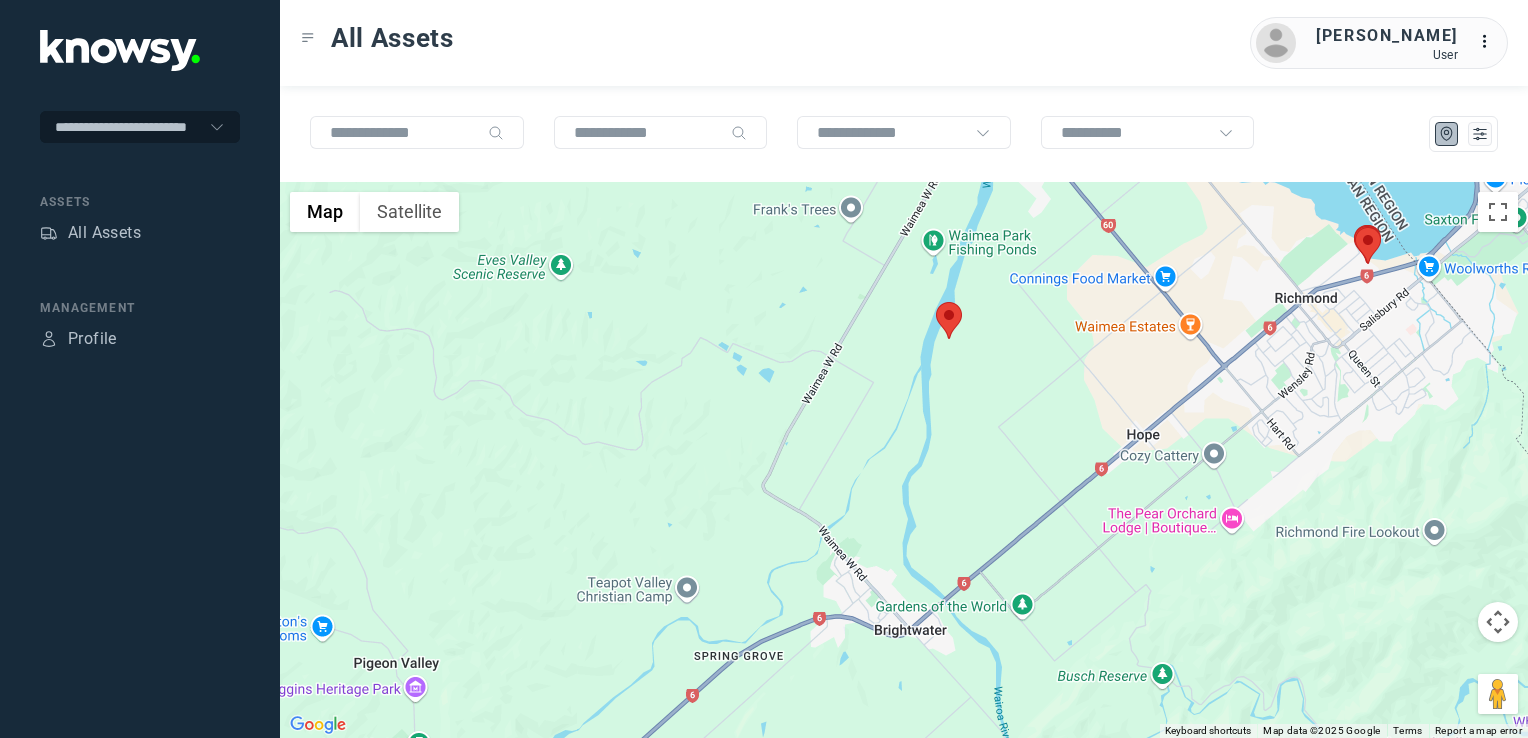 drag, startPoint x: 1056, startPoint y: 434, endPoint x: 848, endPoint y: 554, distance: 240.1333 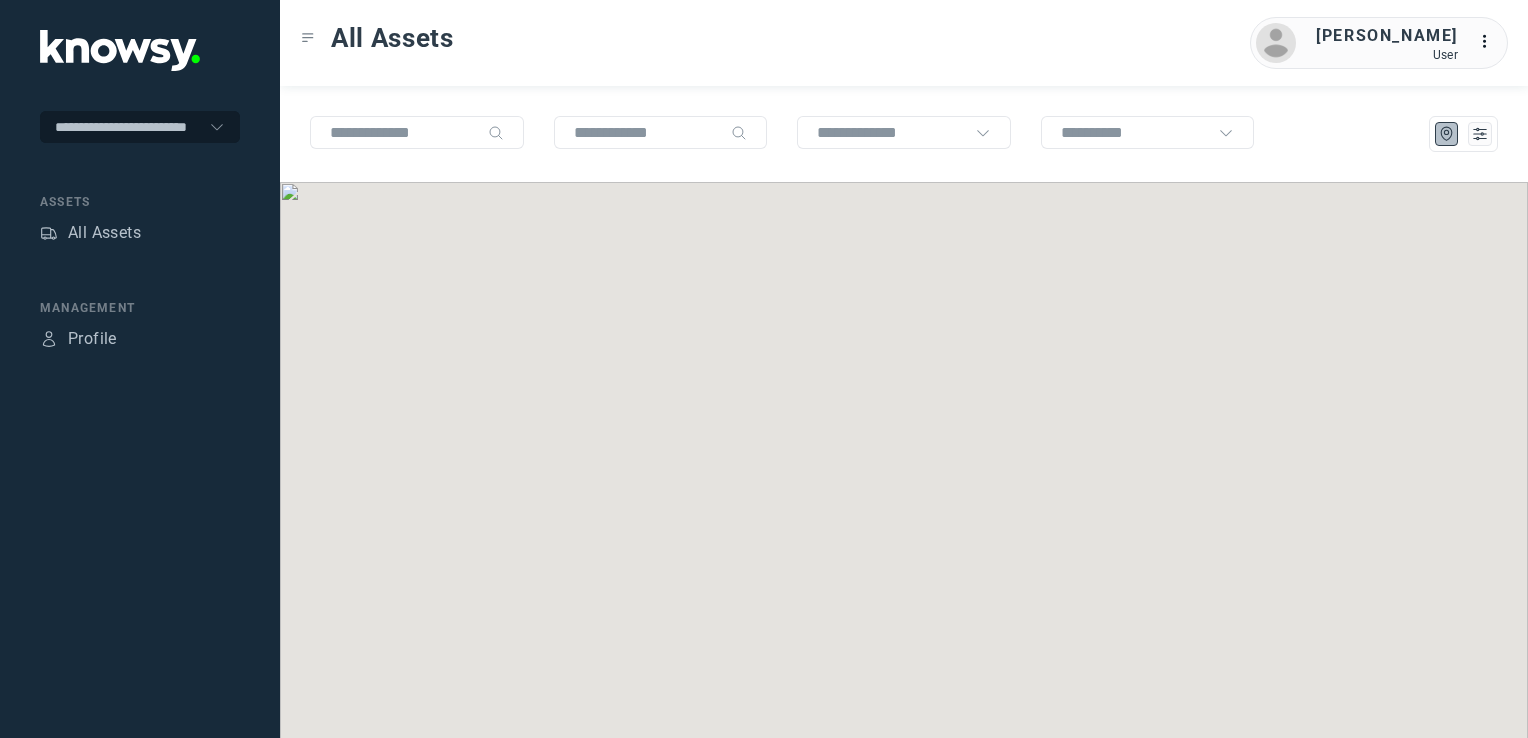 scroll, scrollTop: 0, scrollLeft: 0, axis: both 